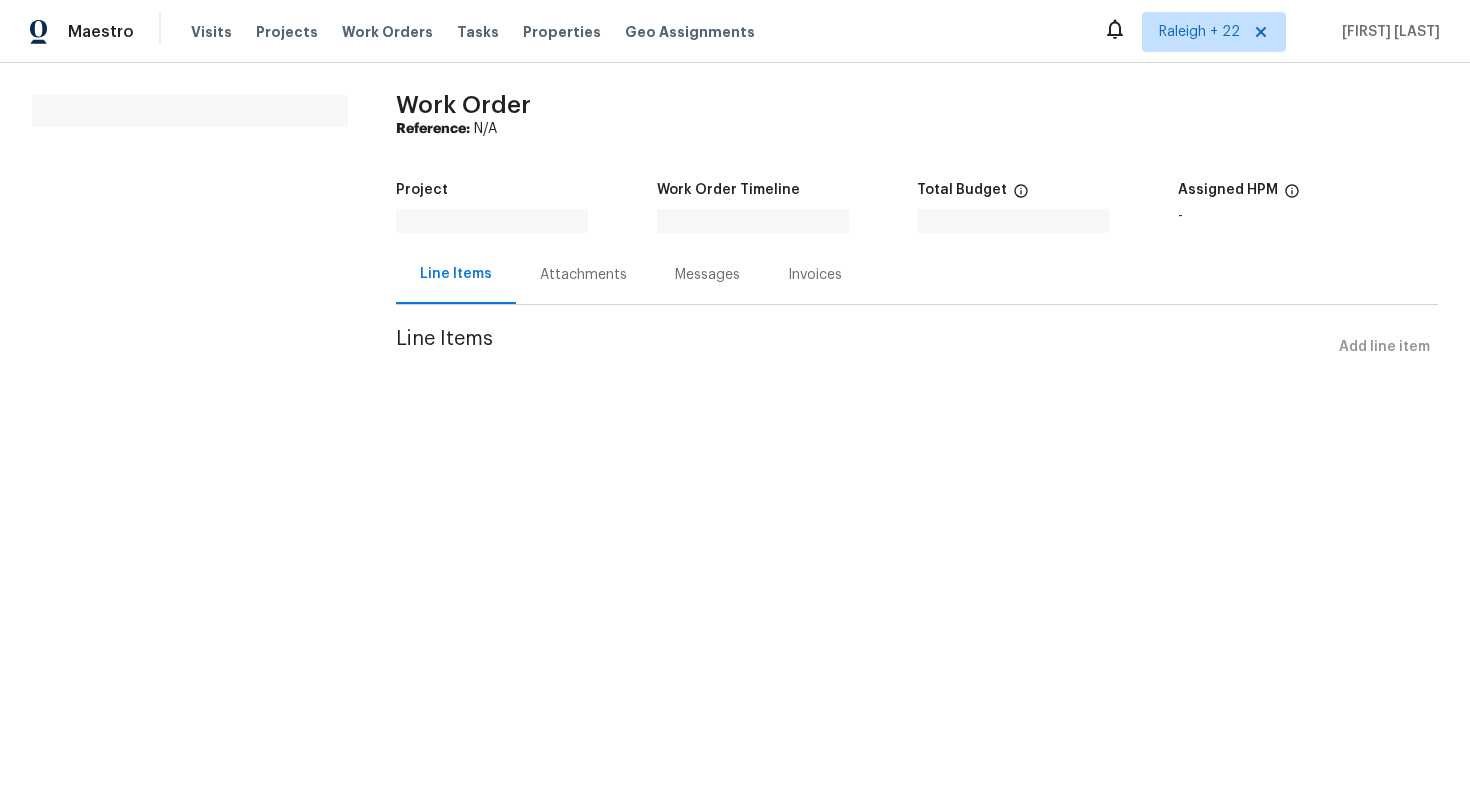 scroll, scrollTop: 0, scrollLeft: 0, axis: both 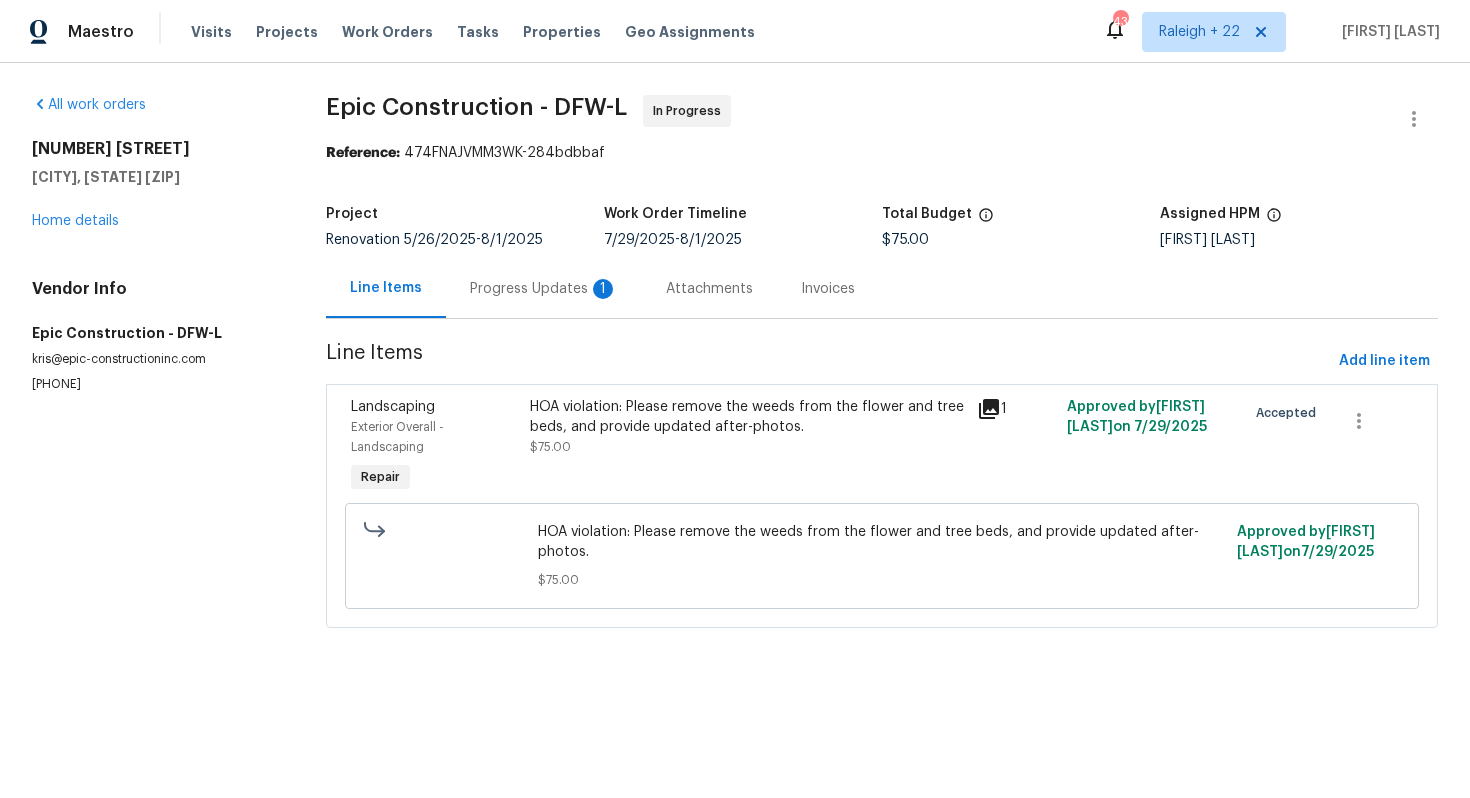 click on "Progress Updates 1" at bounding box center (544, 289) 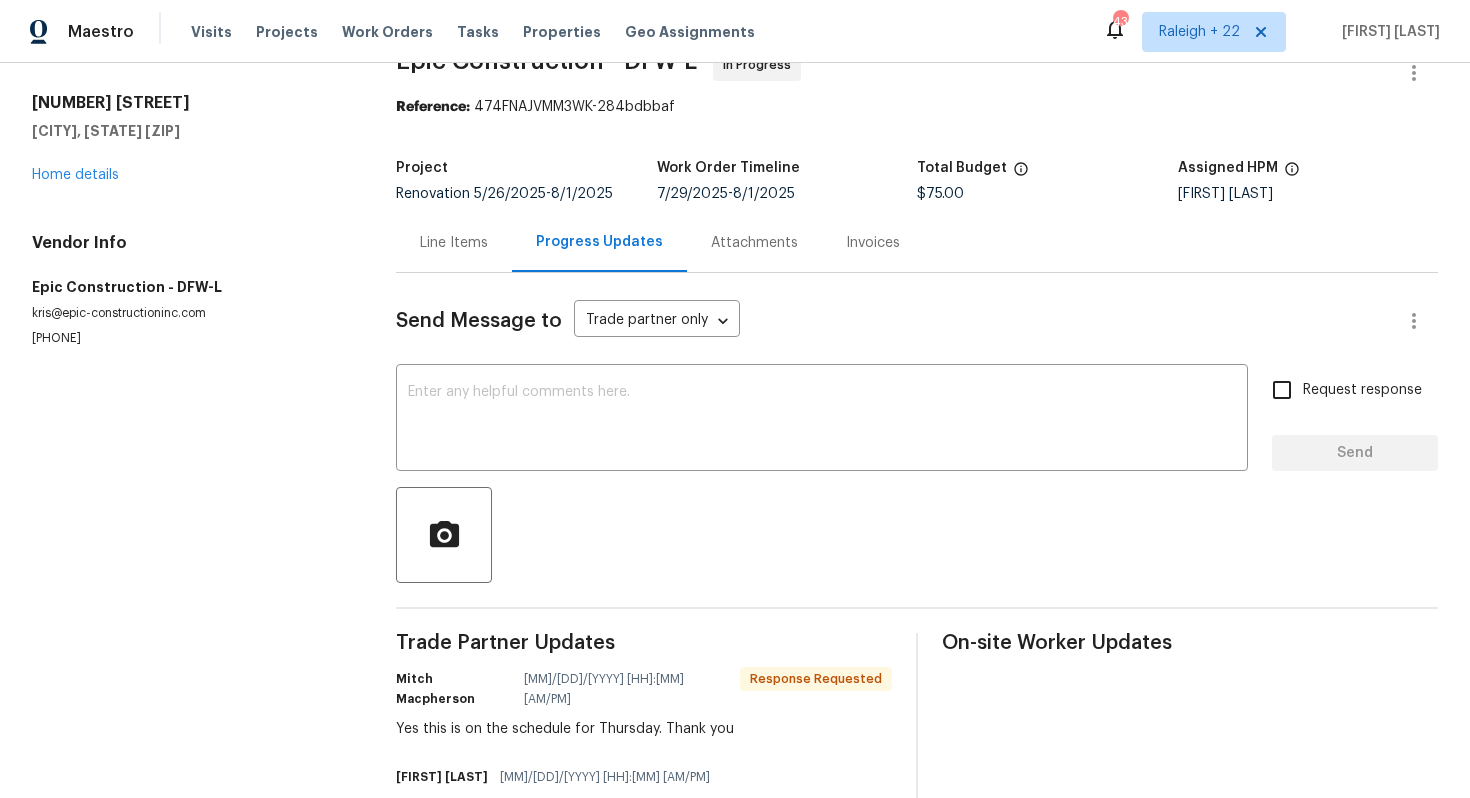 scroll, scrollTop: 57, scrollLeft: 0, axis: vertical 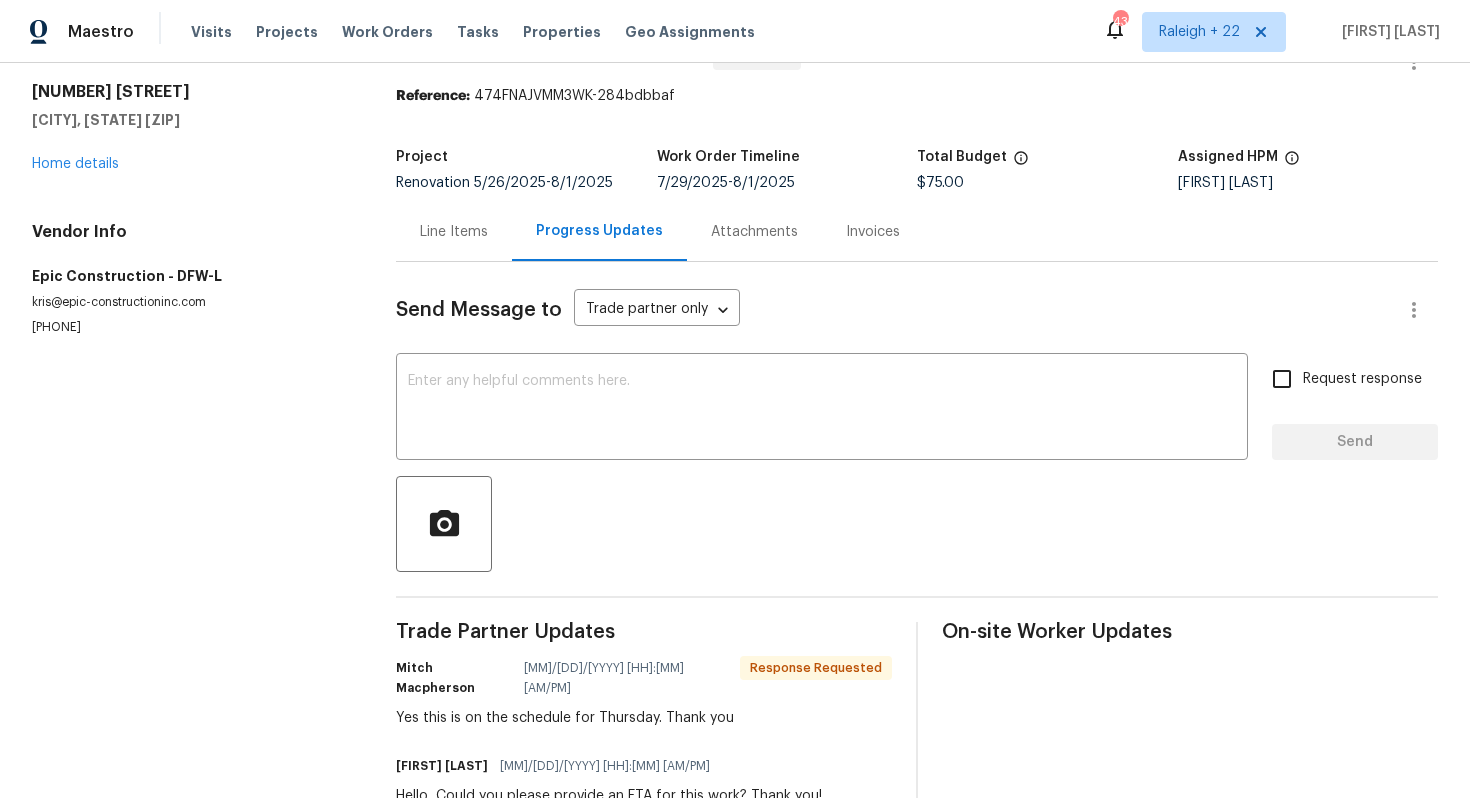 click on "All work orders [NUMBER] [STREET] [CITY], [STATE] [ZIP] Home details Vendor Info Epic Construction - DFW-L [EMAIL] [PHONE]" at bounding box center (190, 434) 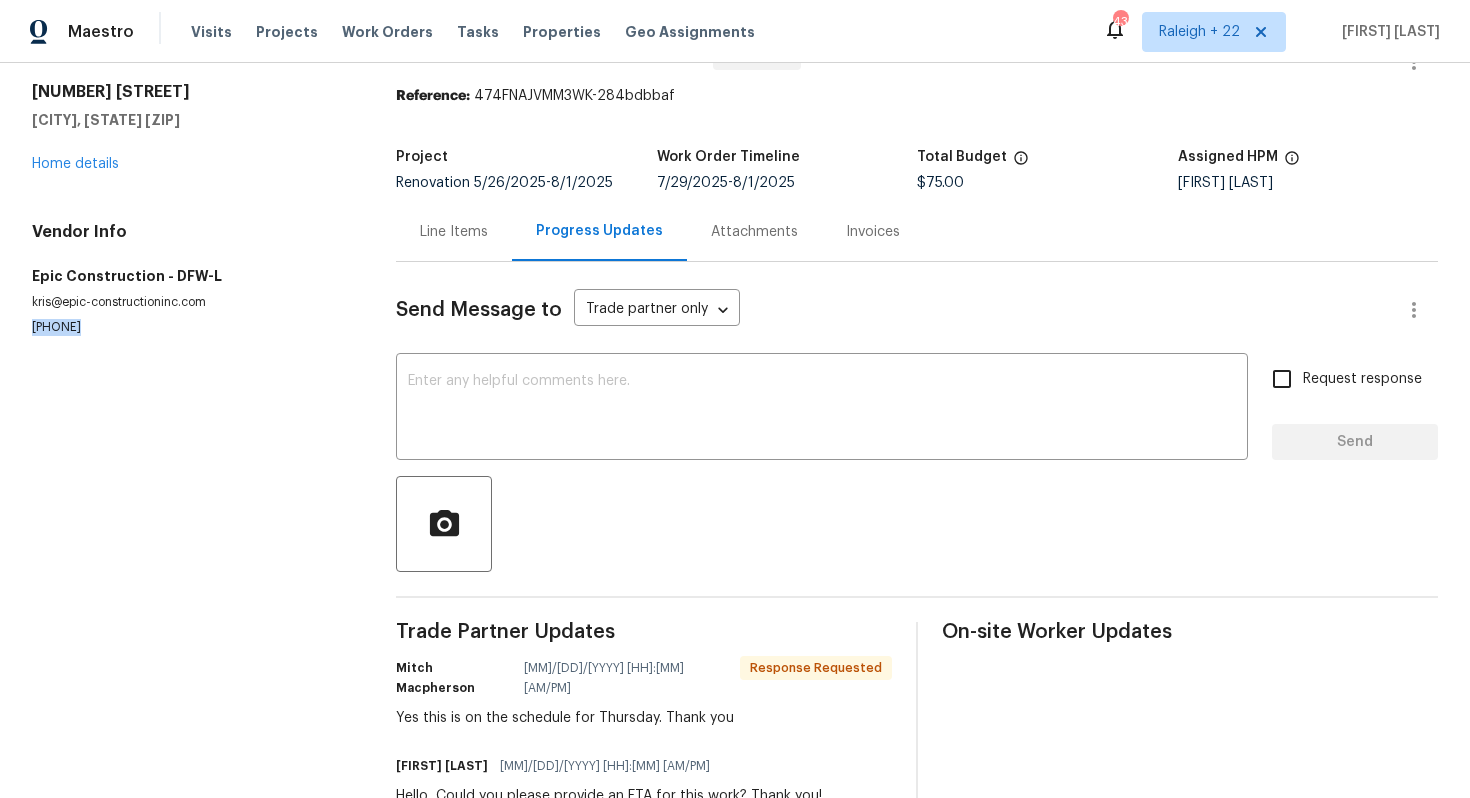 click on "[PHONE]" at bounding box center (190, 327) 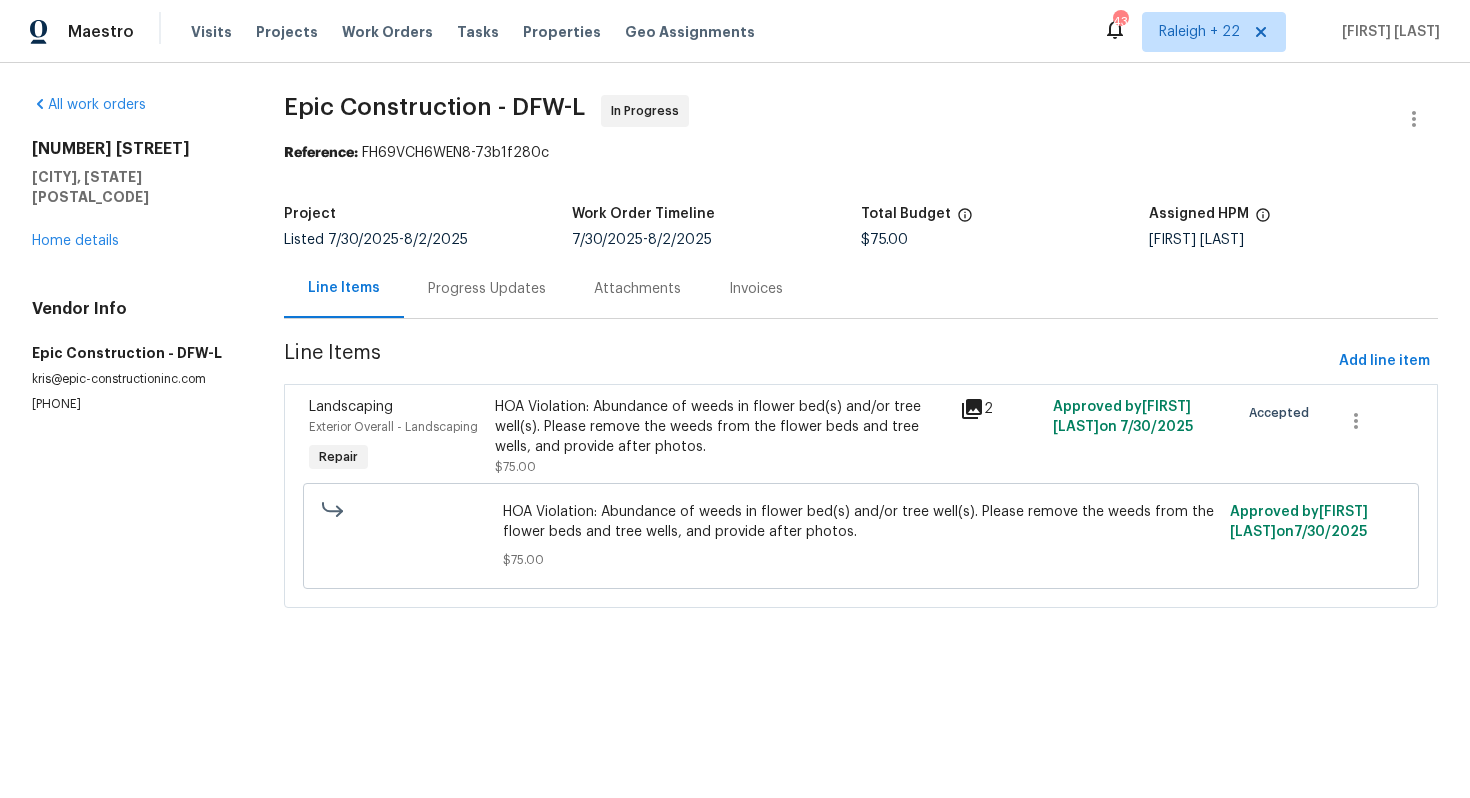 scroll, scrollTop: 0, scrollLeft: 0, axis: both 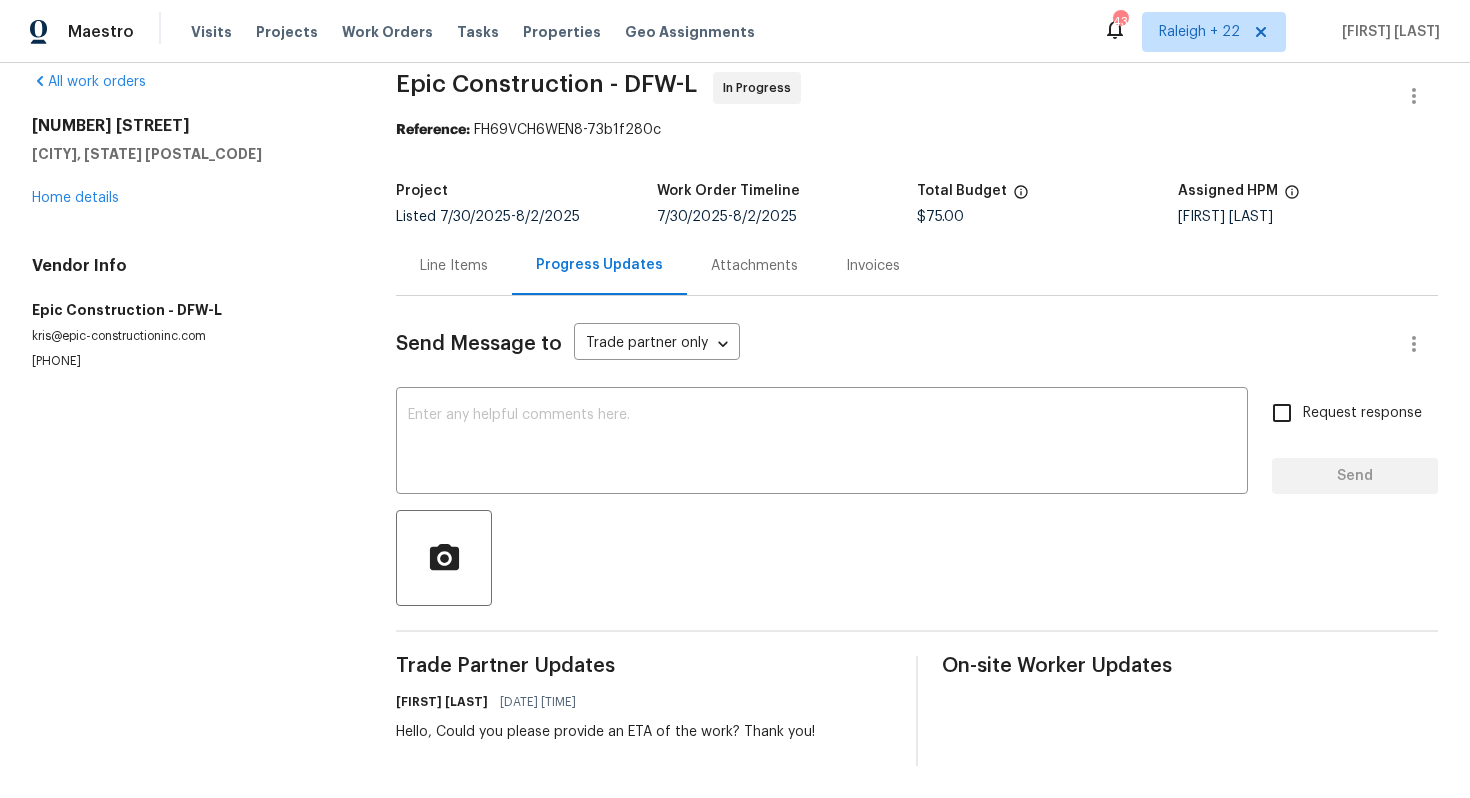 click on "Line Items" at bounding box center (454, 265) 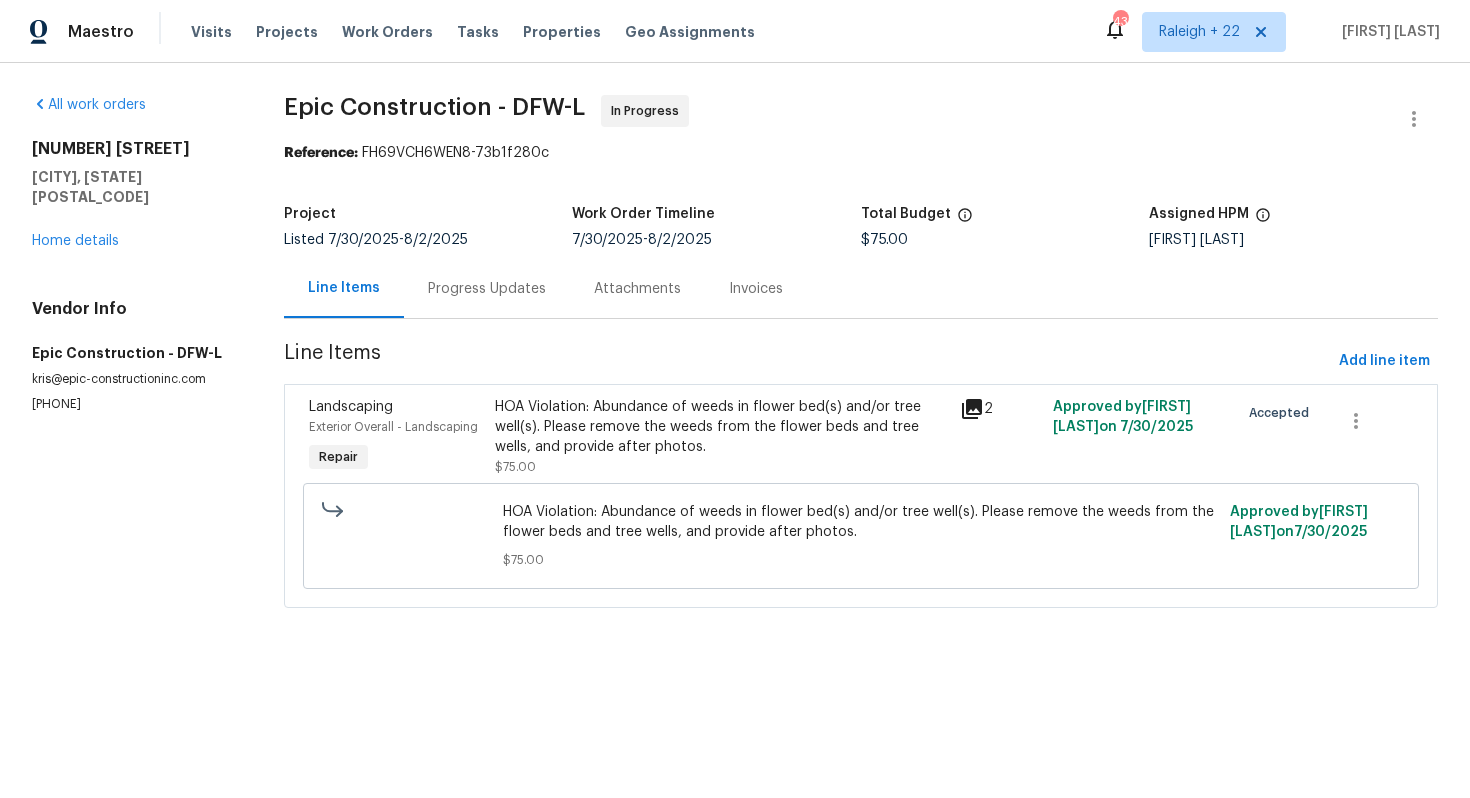 scroll, scrollTop: 0, scrollLeft: 0, axis: both 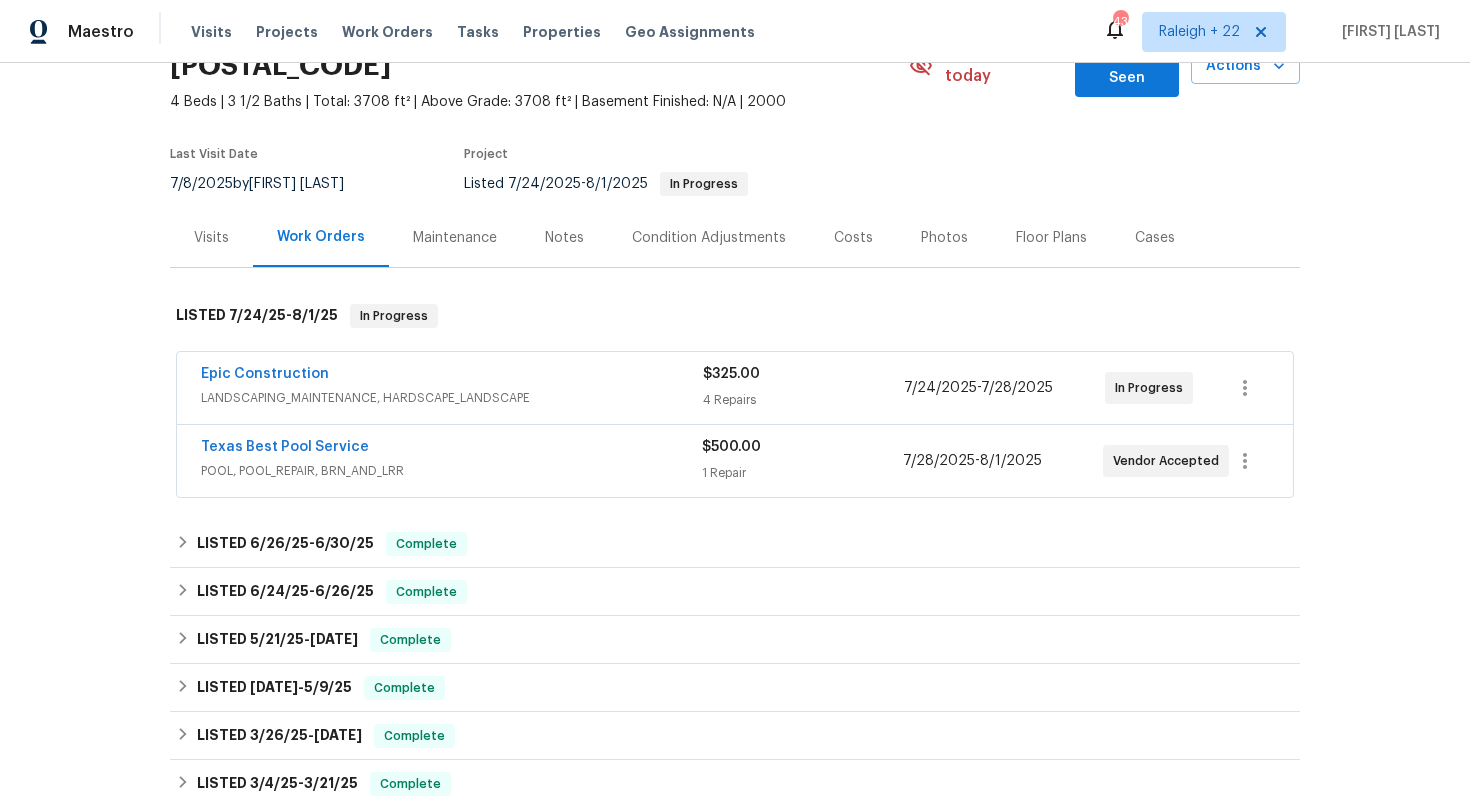 click on "Epic Construction" at bounding box center [265, 374] 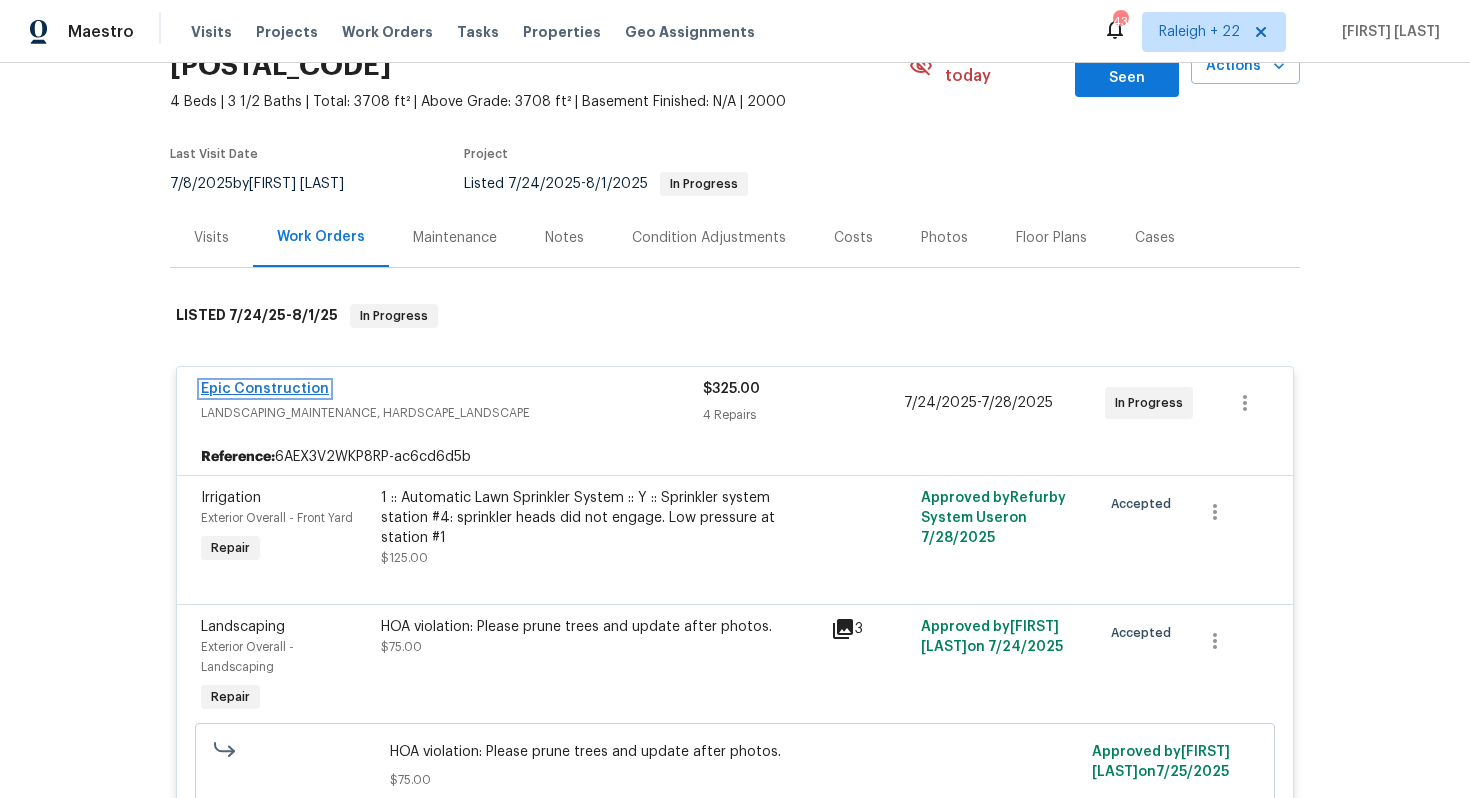 click on "Epic Construction" at bounding box center [265, 389] 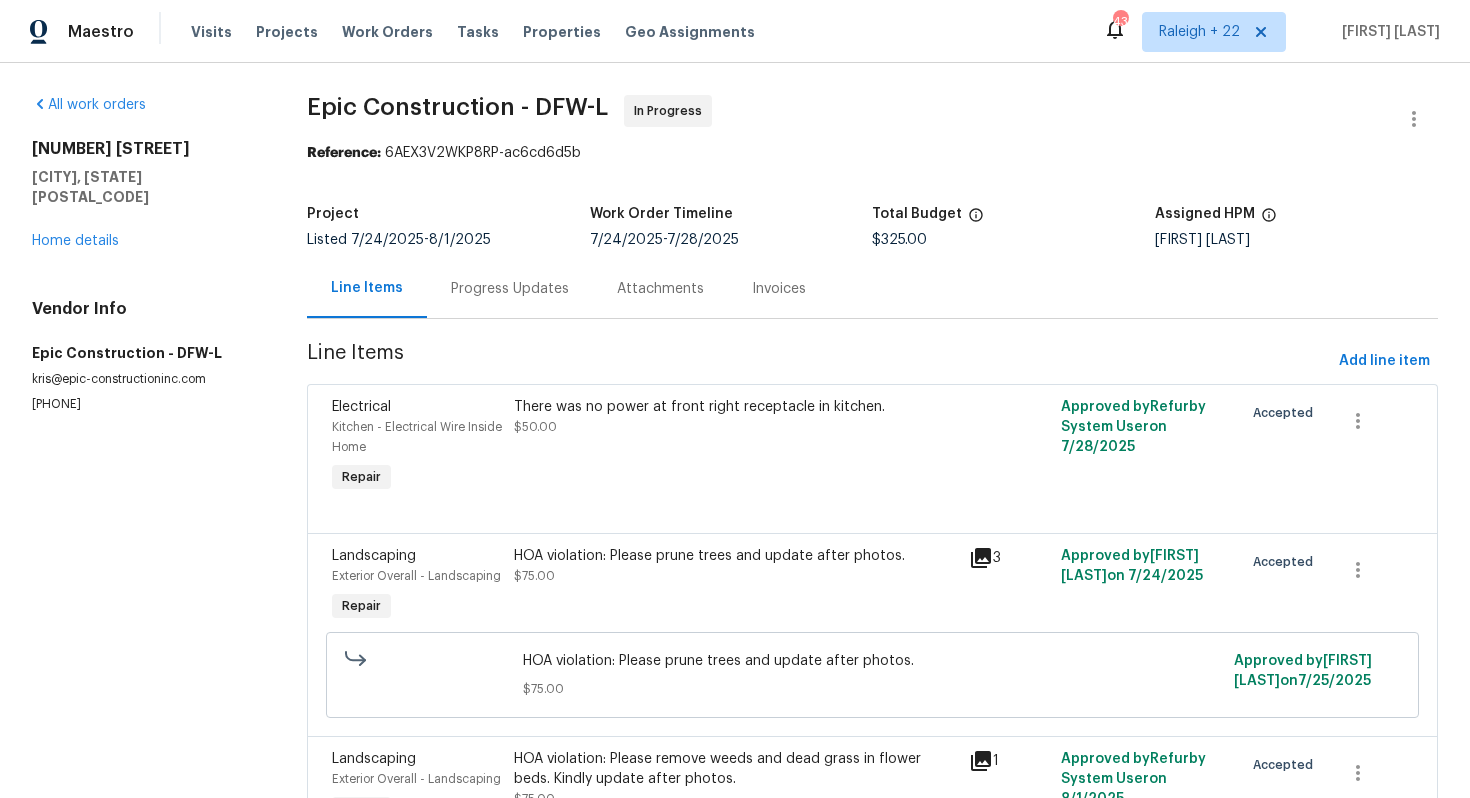 click on "Progress Updates" at bounding box center [510, 289] 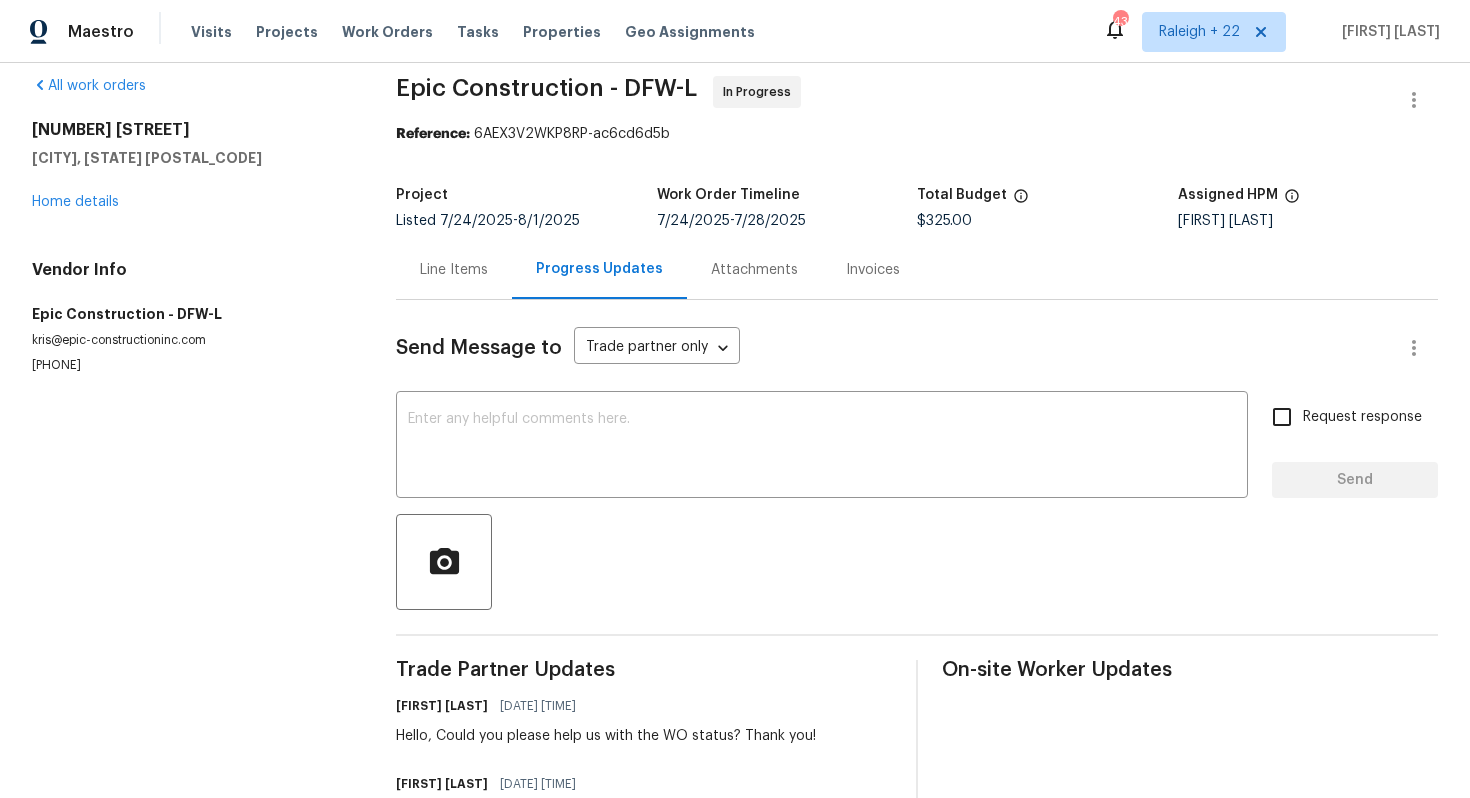 scroll, scrollTop: 0, scrollLeft: 0, axis: both 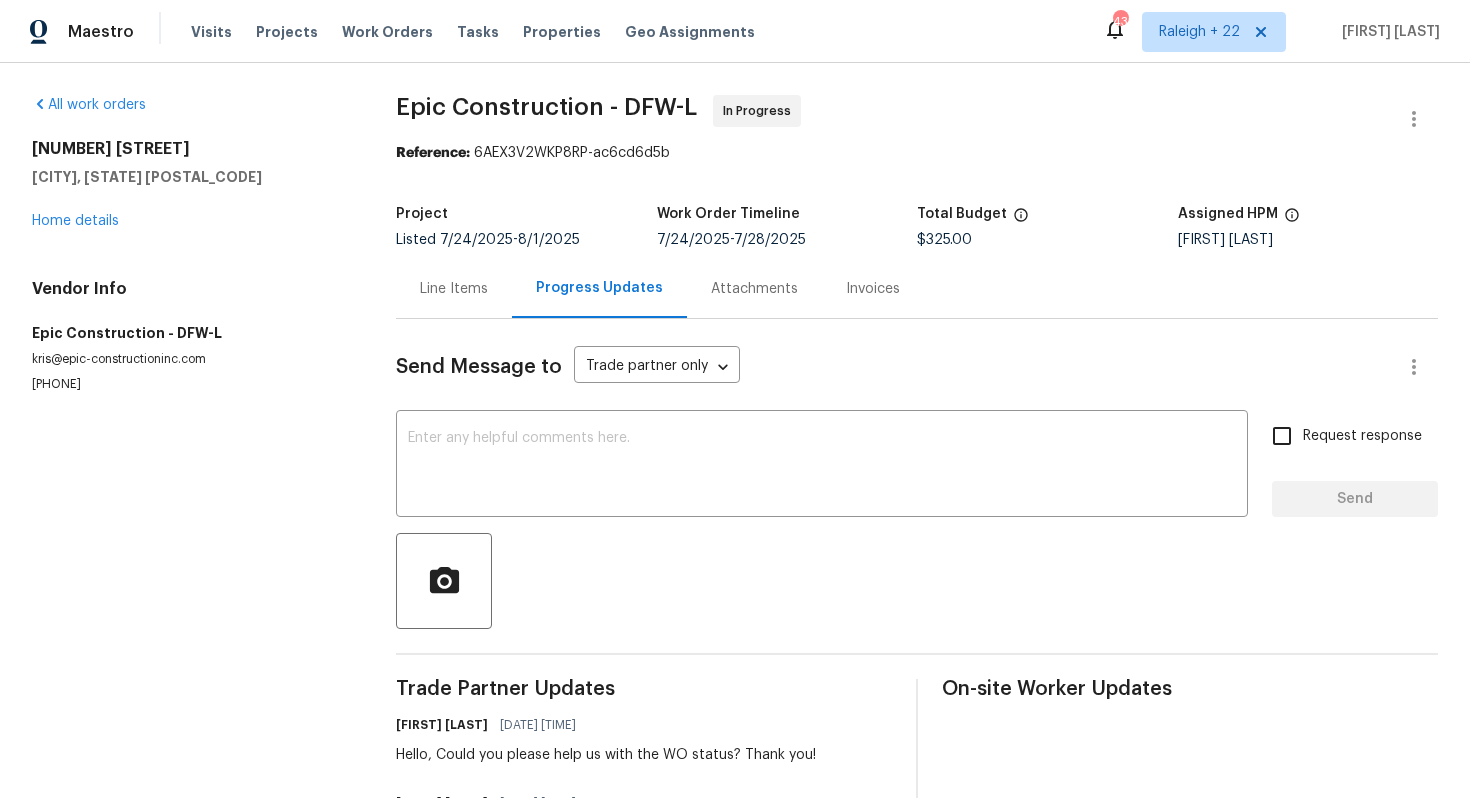 click on "Line Items" at bounding box center (454, 288) 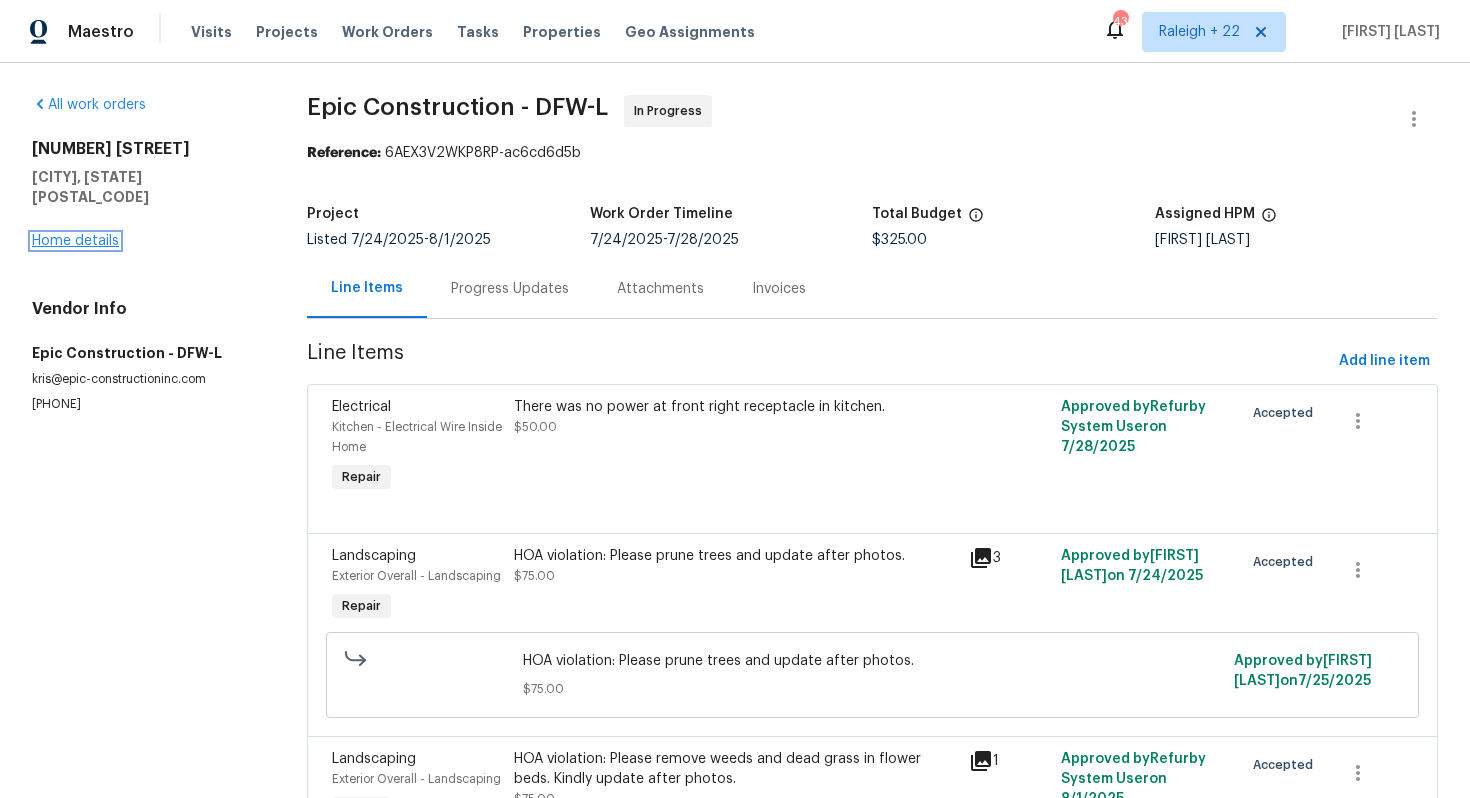 click on "Home details" at bounding box center (75, 241) 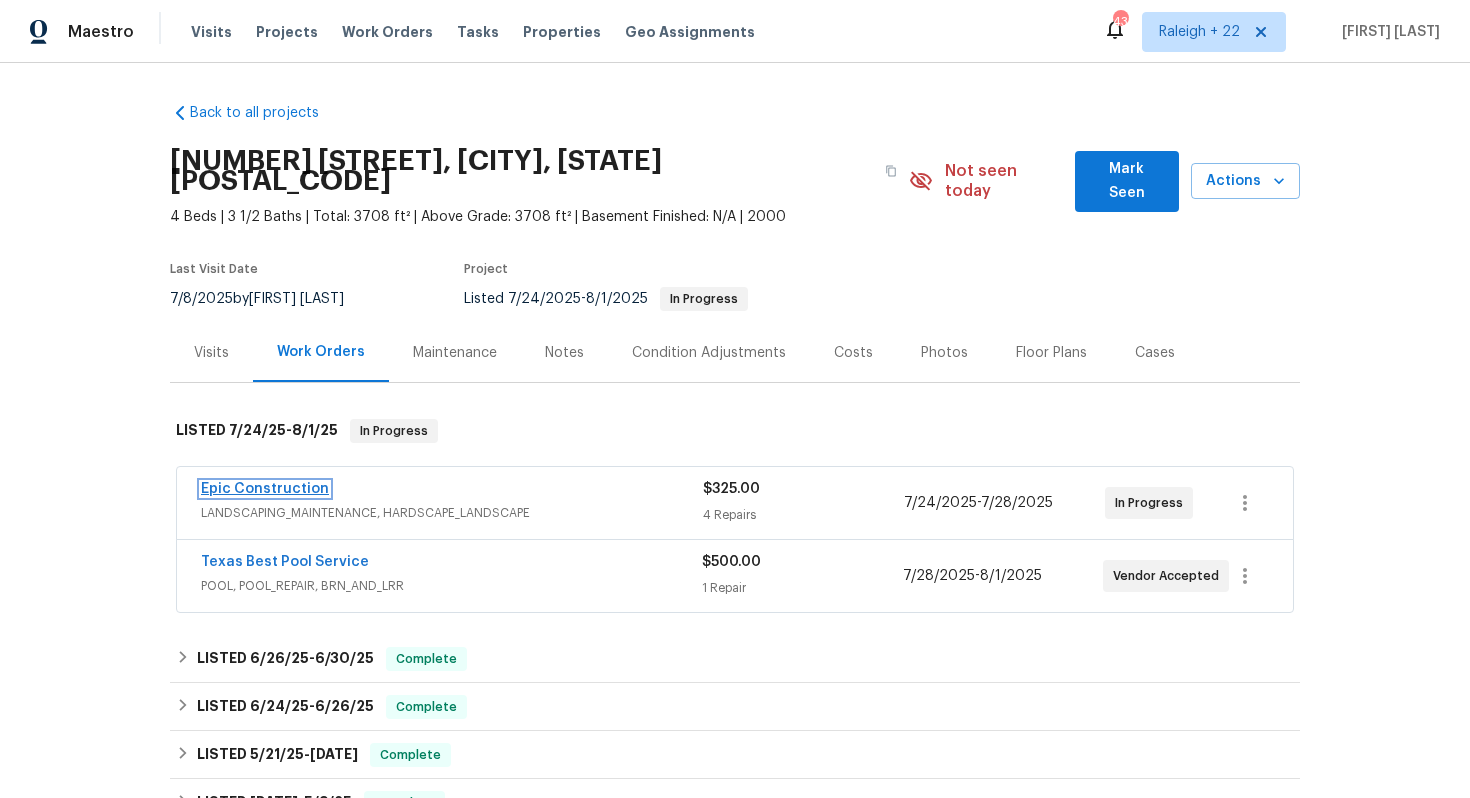 click on "Epic Construction" at bounding box center [265, 489] 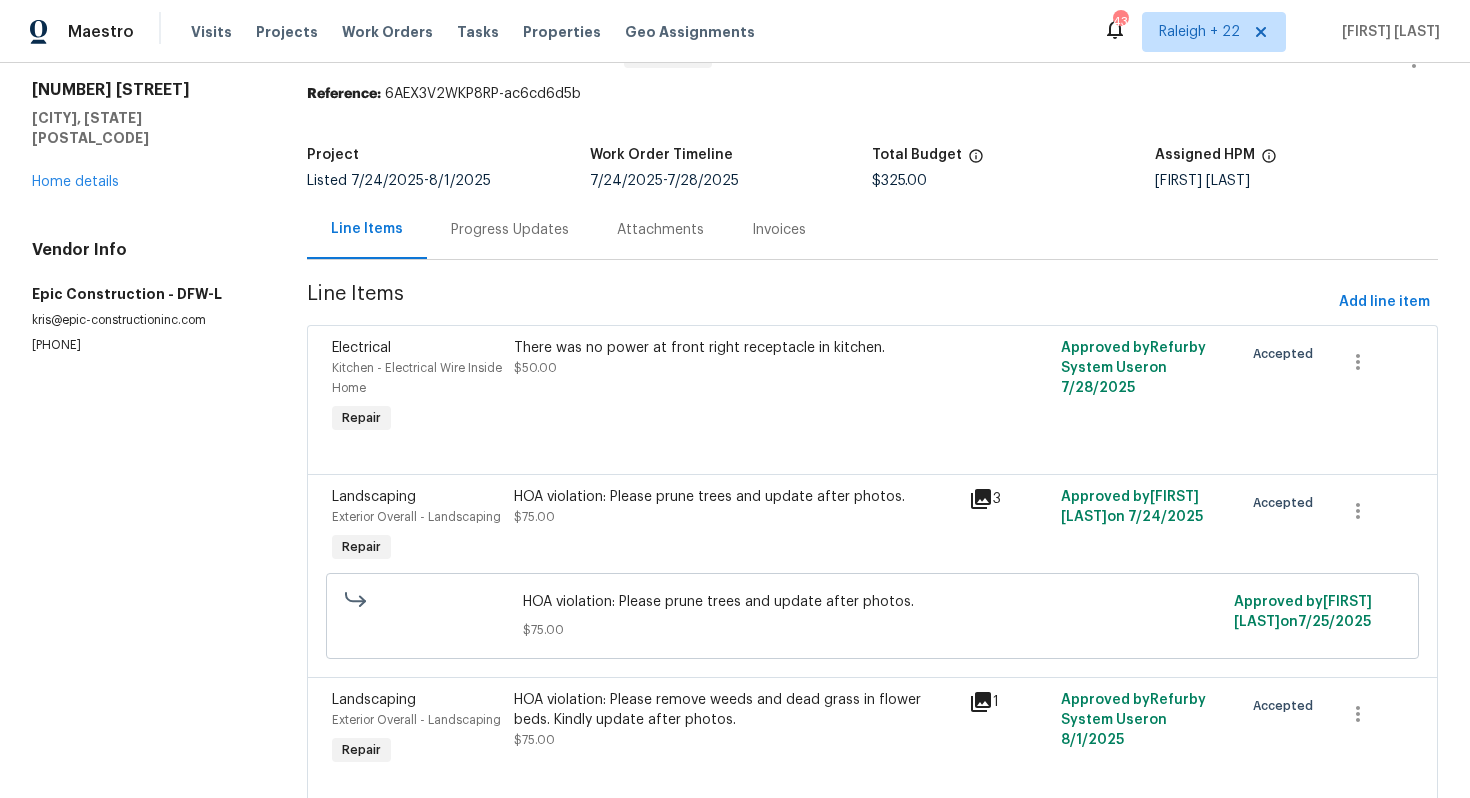scroll, scrollTop: 53, scrollLeft: 0, axis: vertical 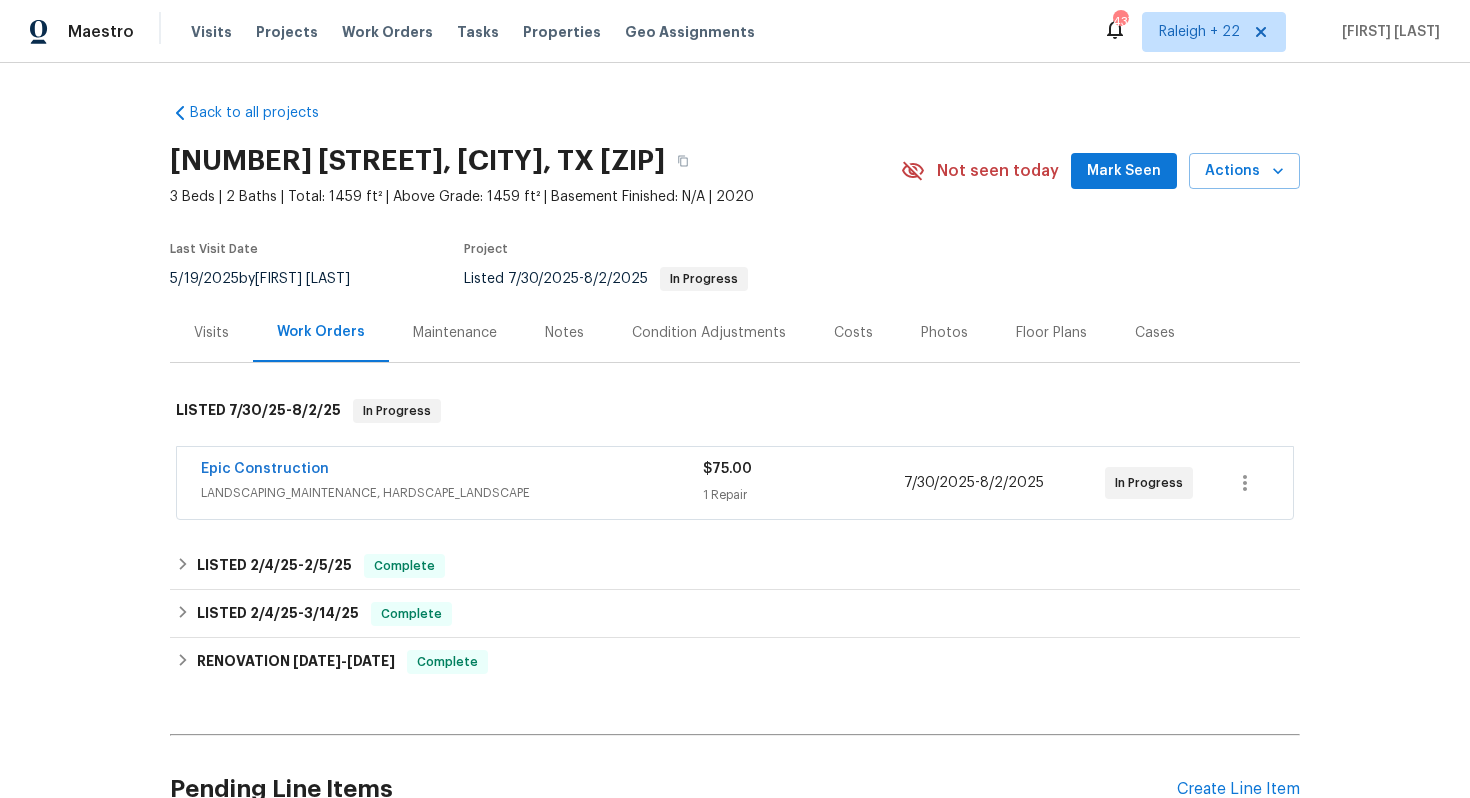 click on "Epic Construction" at bounding box center [452, 471] 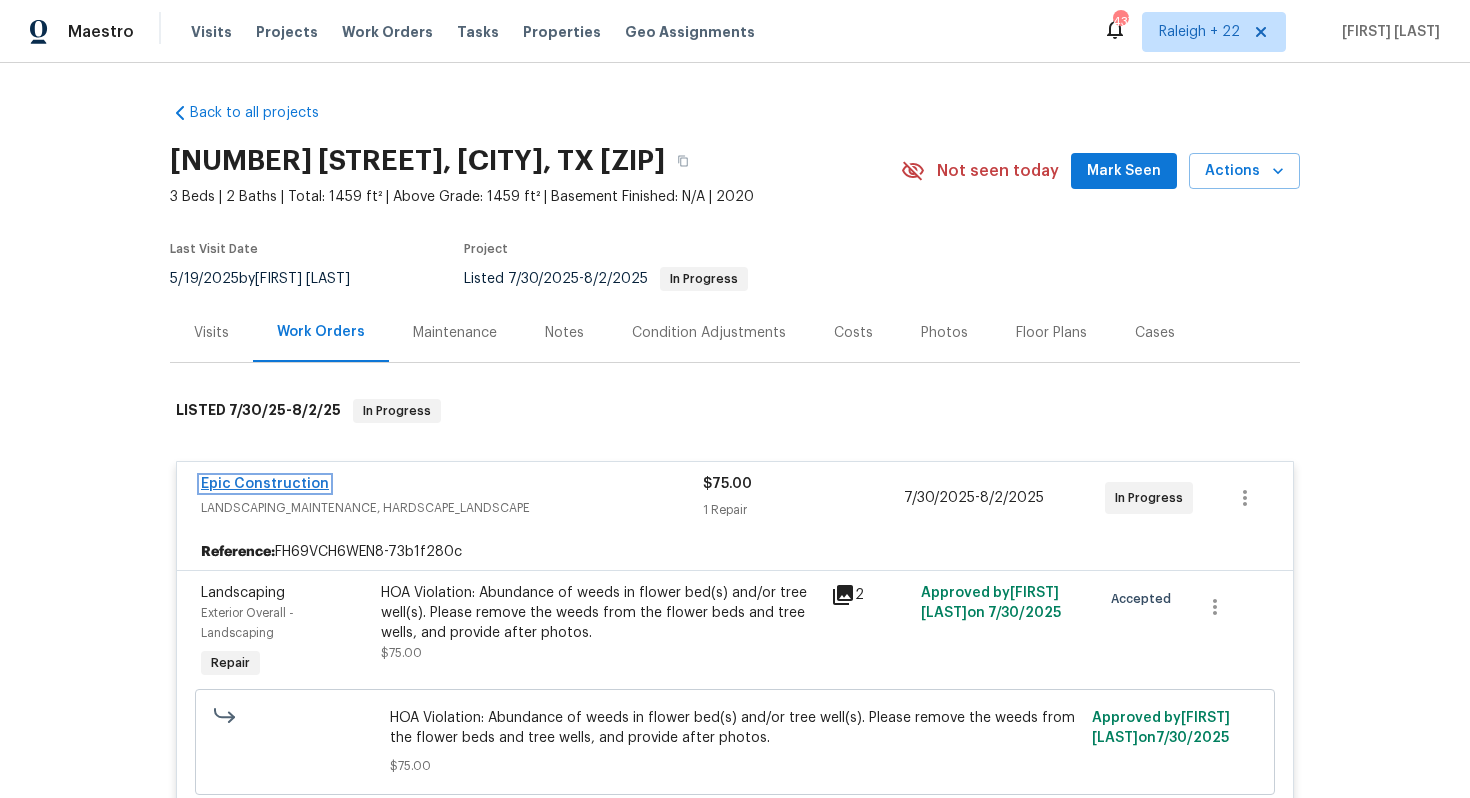 click on "Epic Construction" at bounding box center (265, 484) 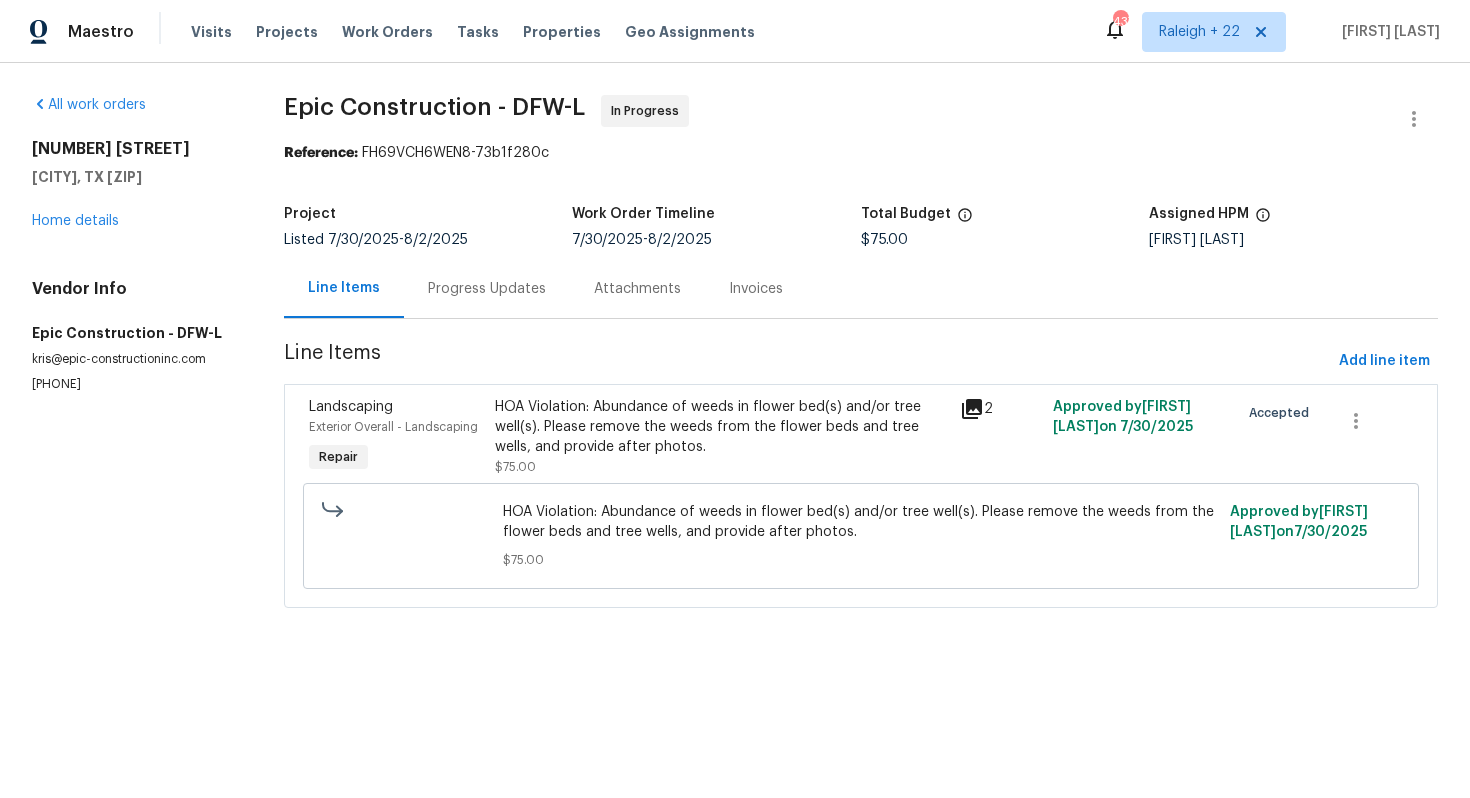 click on "Progress Updates" at bounding box center [487, 288] 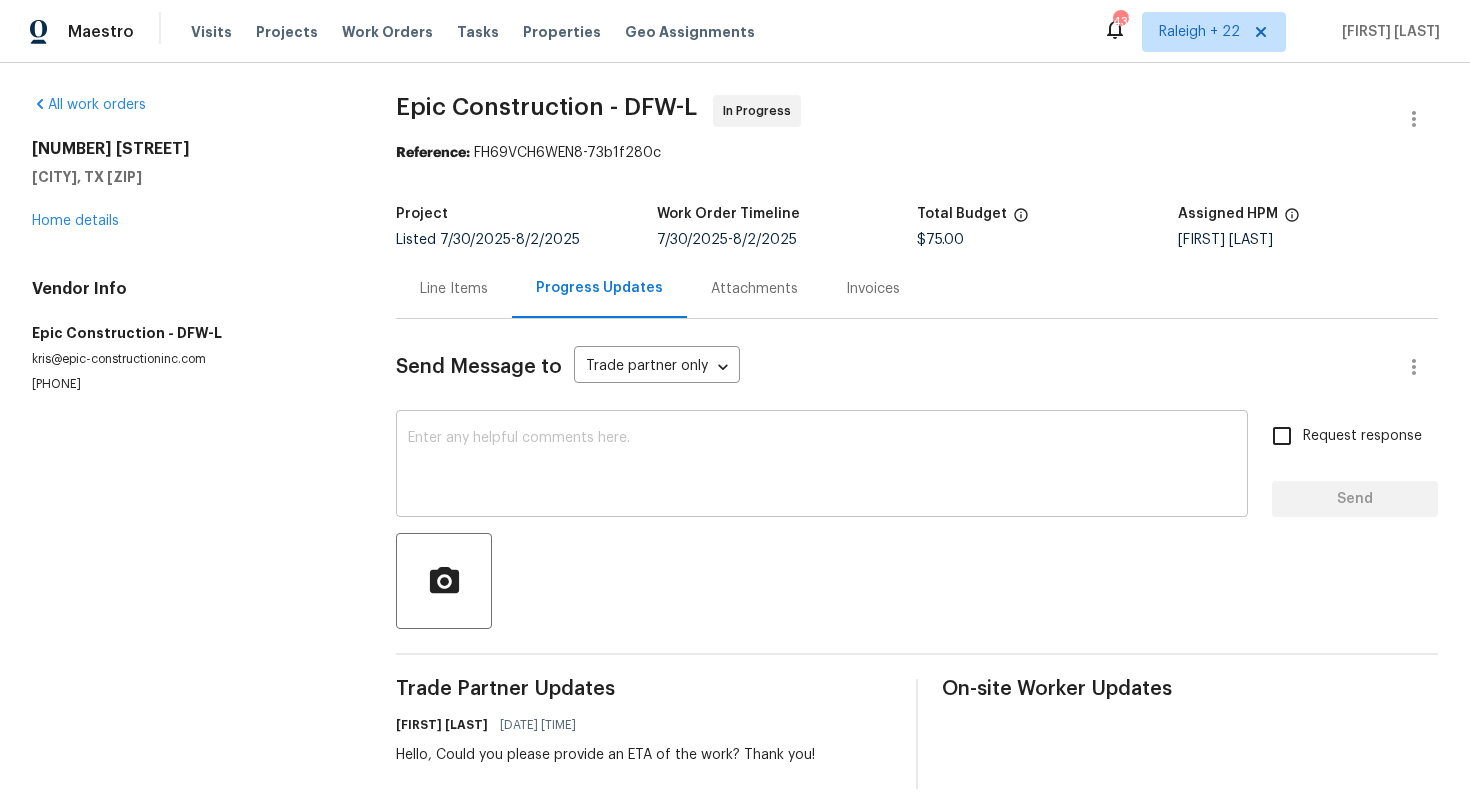 scroll, scrollTop: 24, scrollLeft: 0, axis: vertical 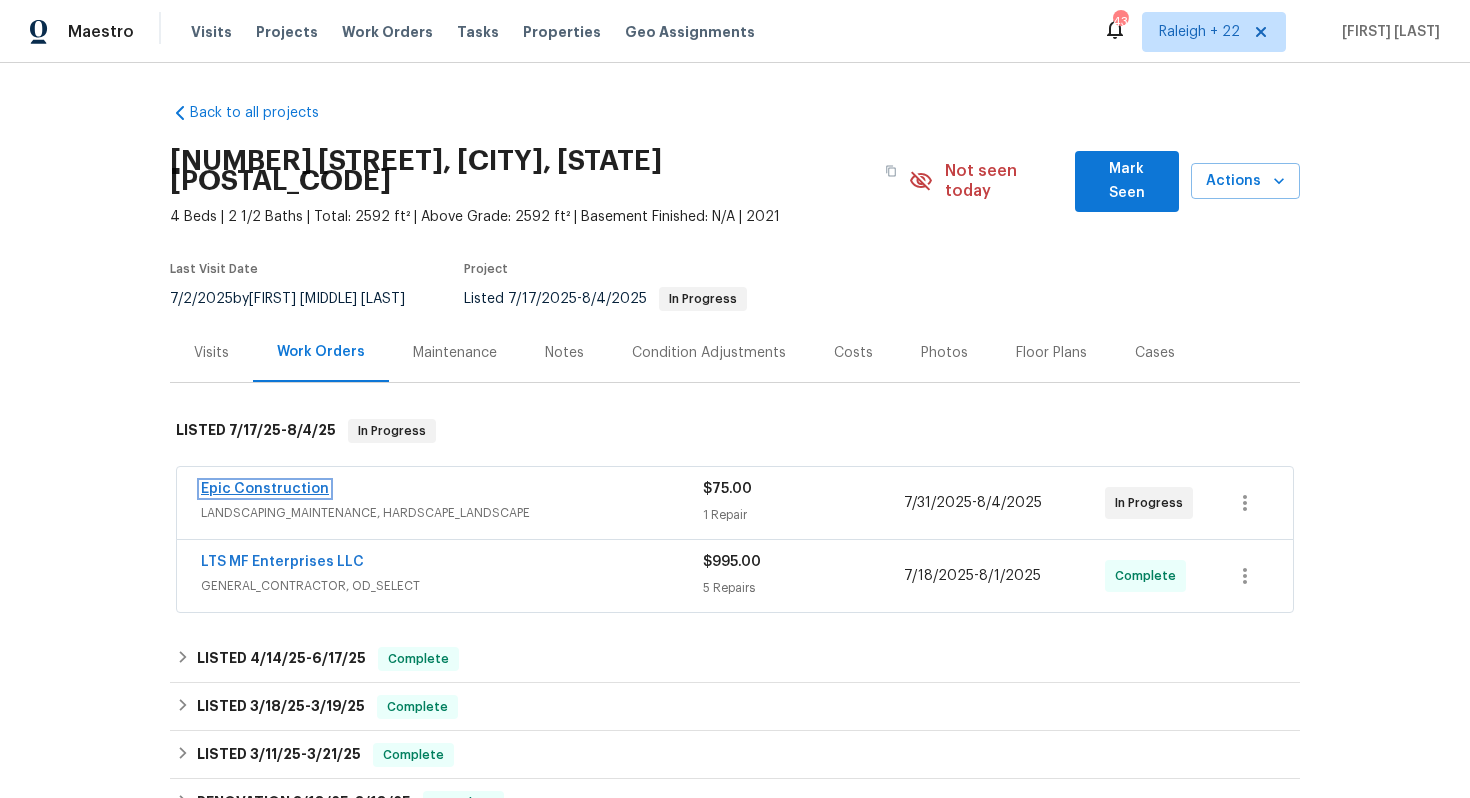 click on "Epic Construction" at bounding box center (265, 489) 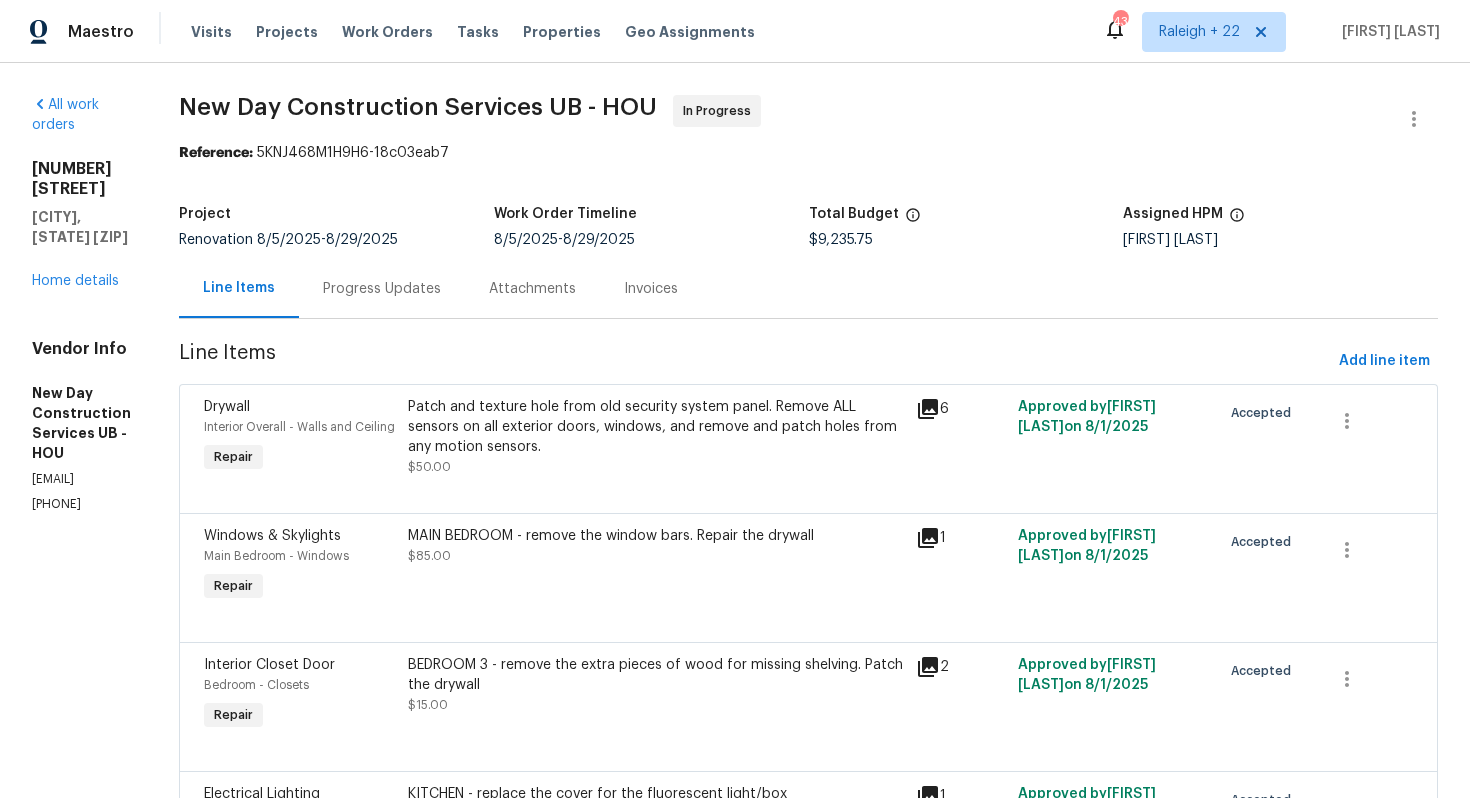 scroll, scrollTop: 0, scrollLeft: 0, axis: both 